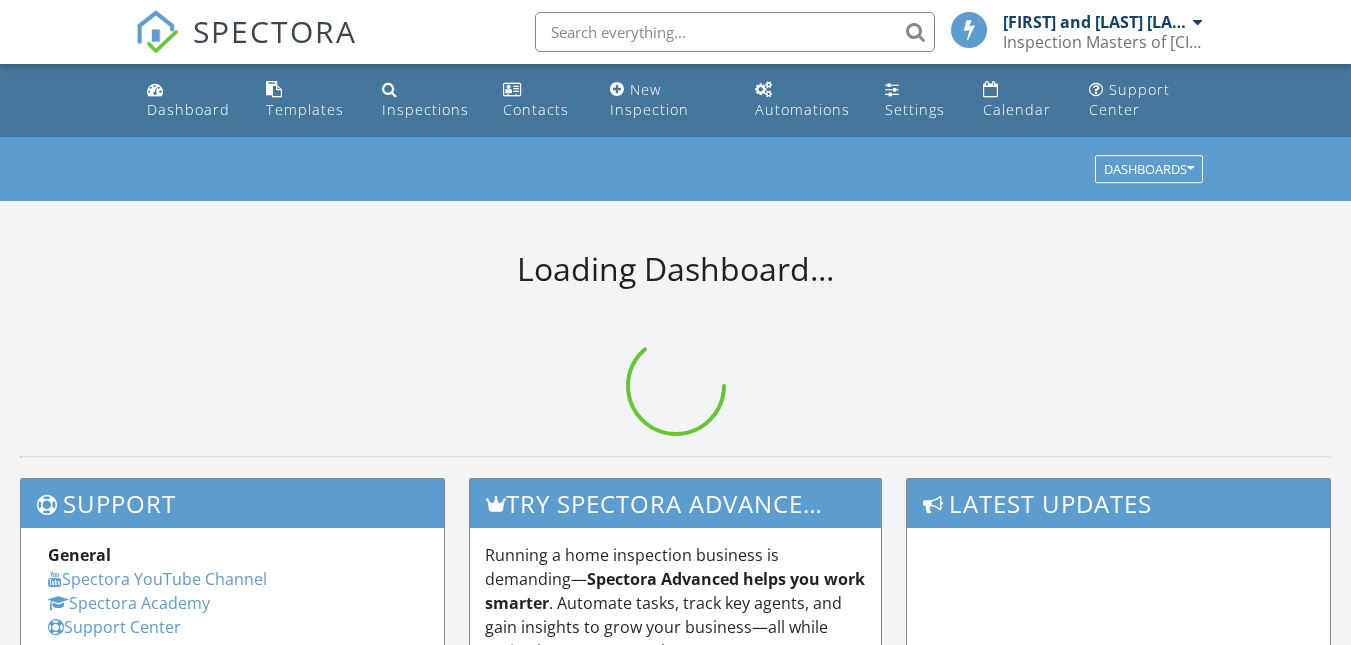 scroll, scrollTop: 0, scrollLeft: 0, axis: both 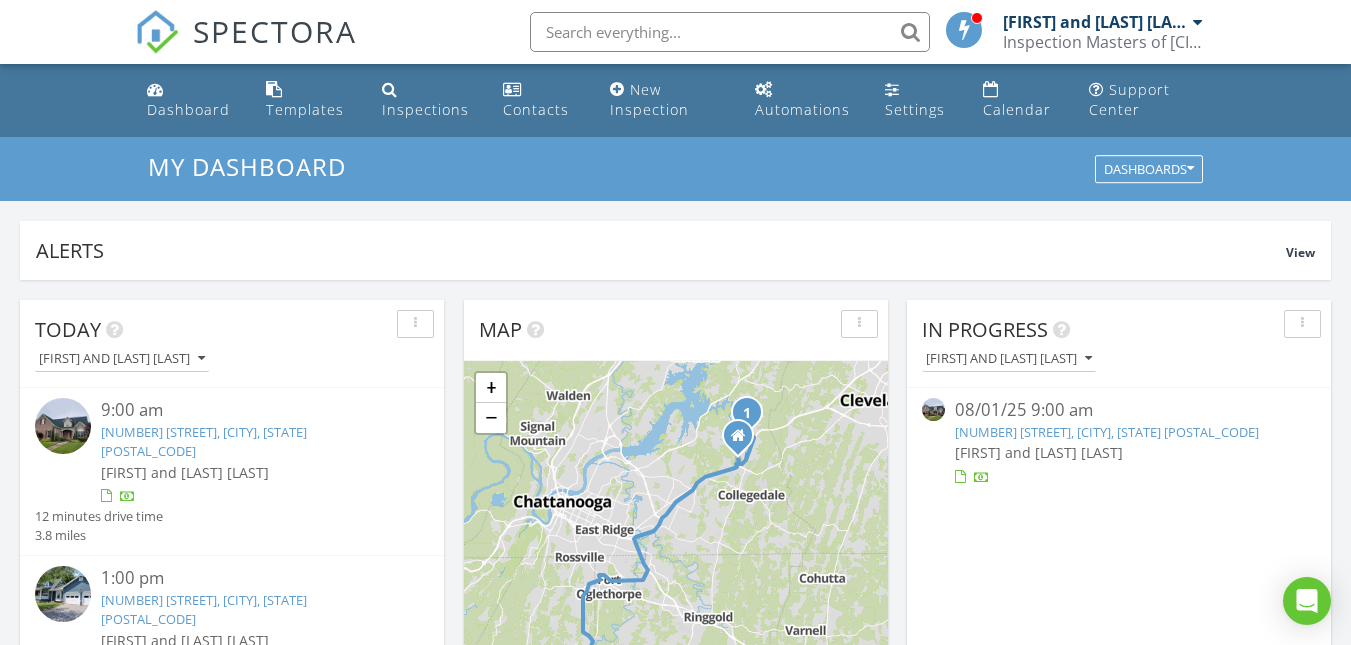 click on "[NUMBER] [STREET], [CITY], [STATE] [POSTAL_CODE]" at bounding box center (1107, 432) 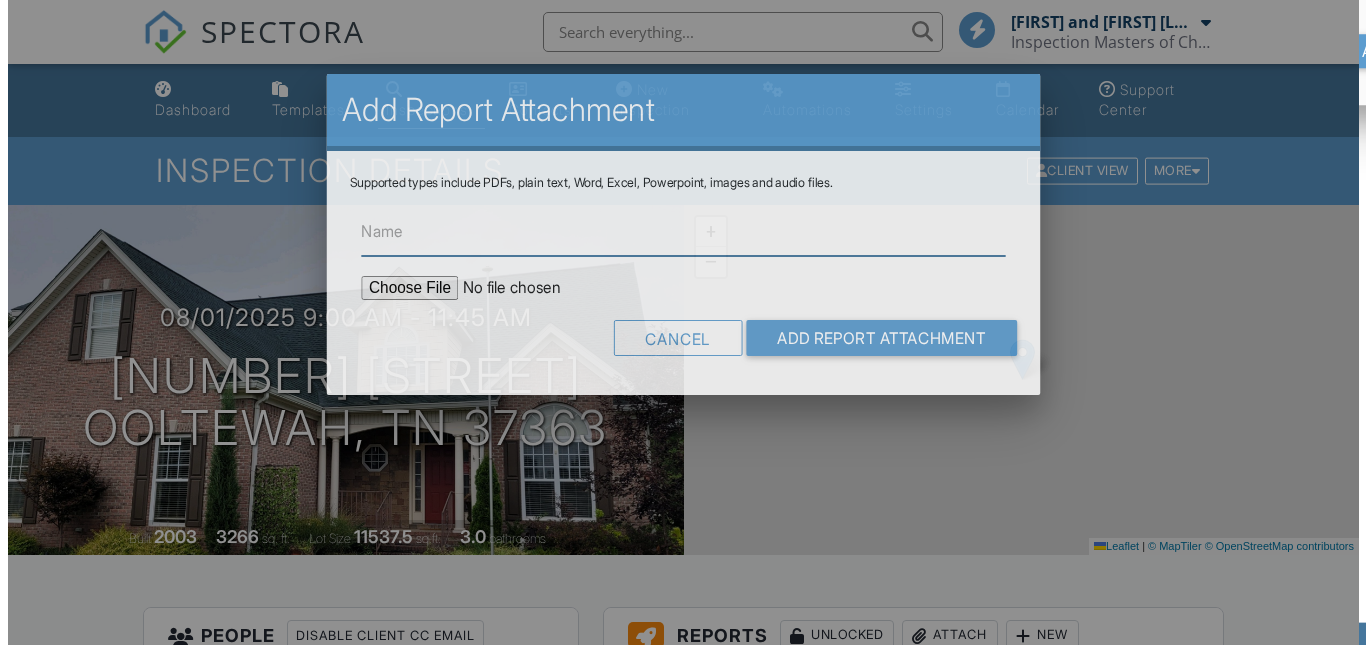 scroll, scrollTop: 465, scrollLeft: 0, axis: vertical 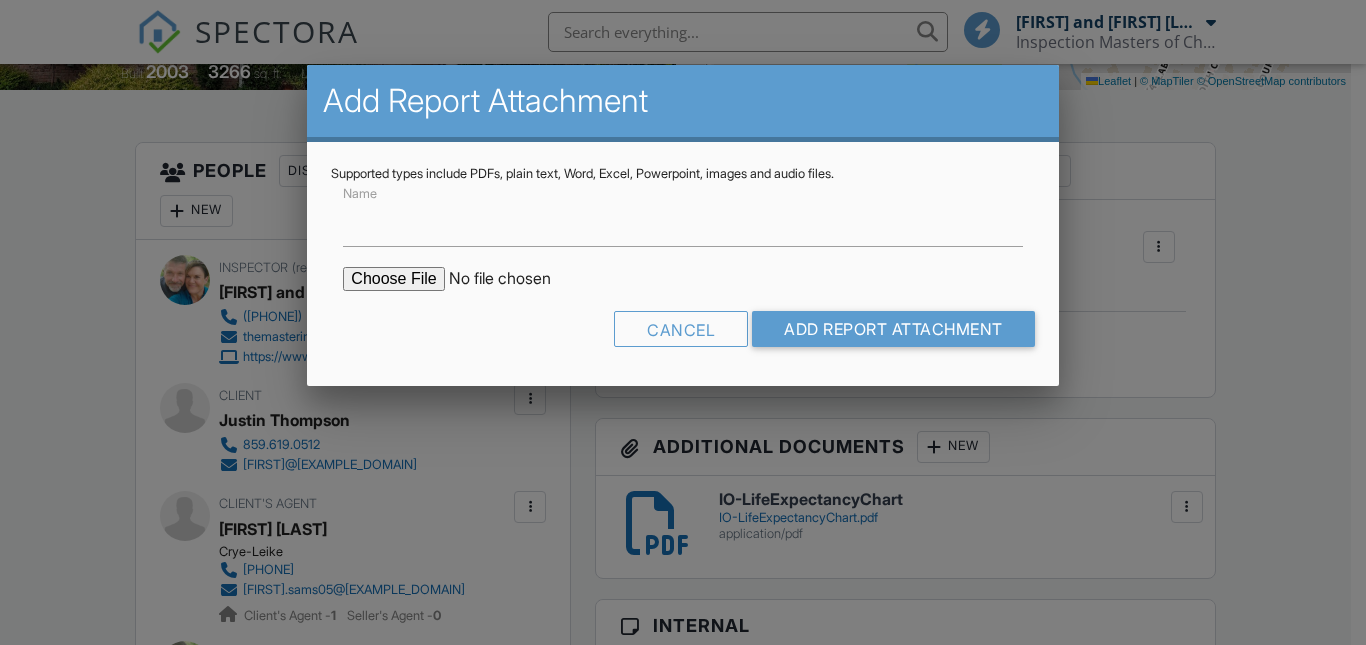 click at bounding box center [513, 279] 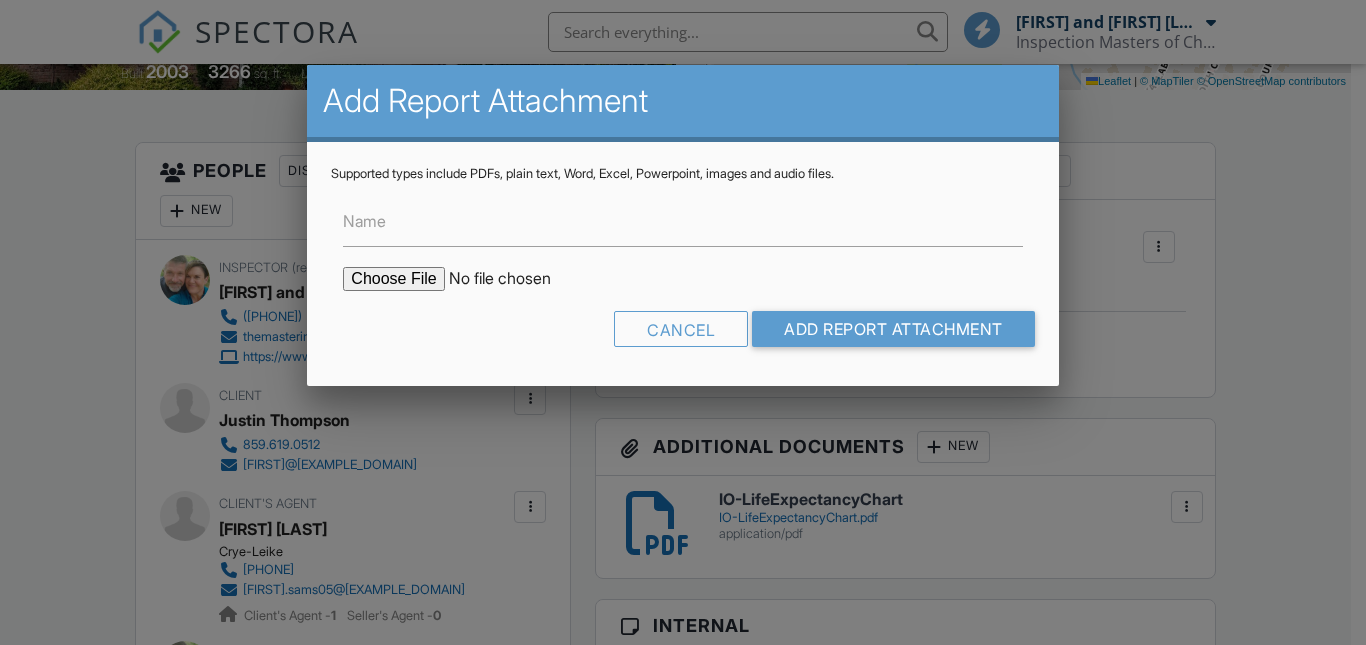 type on "C:\fakepath\WDI report 7344 Lazy Brook Ct..pdf" 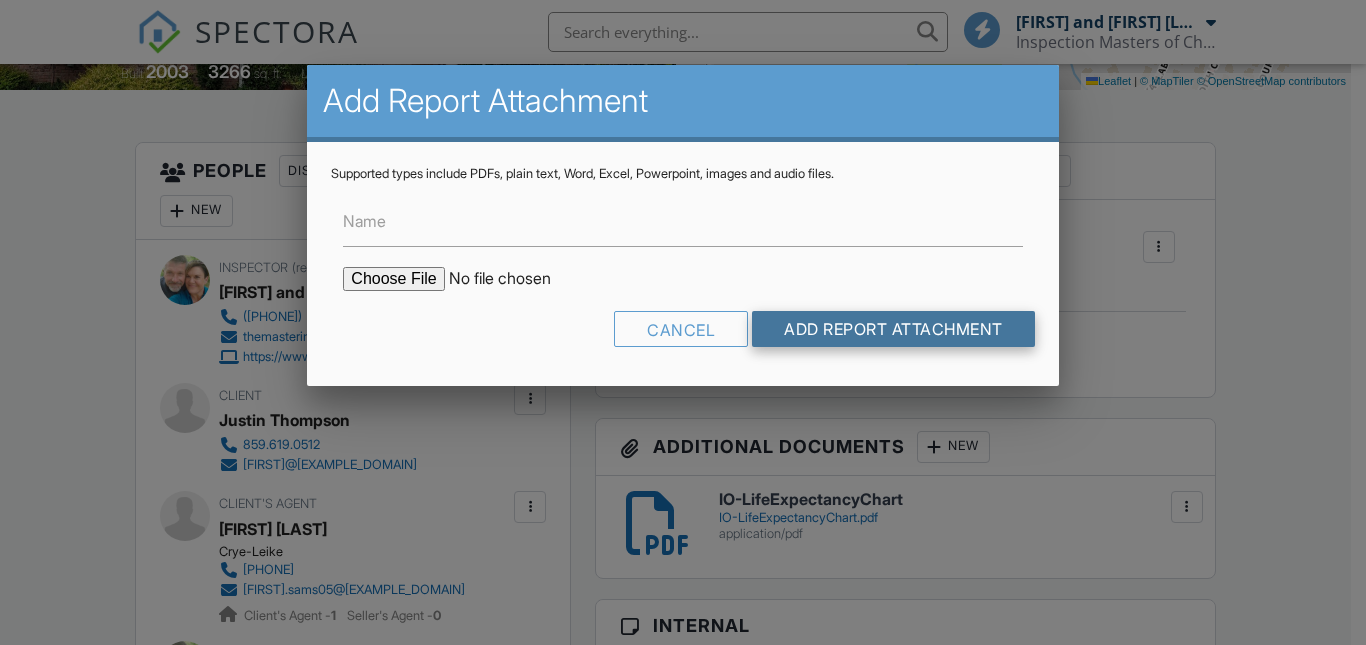 click on "Add Report Attachment" at bounding box center (893, 329) 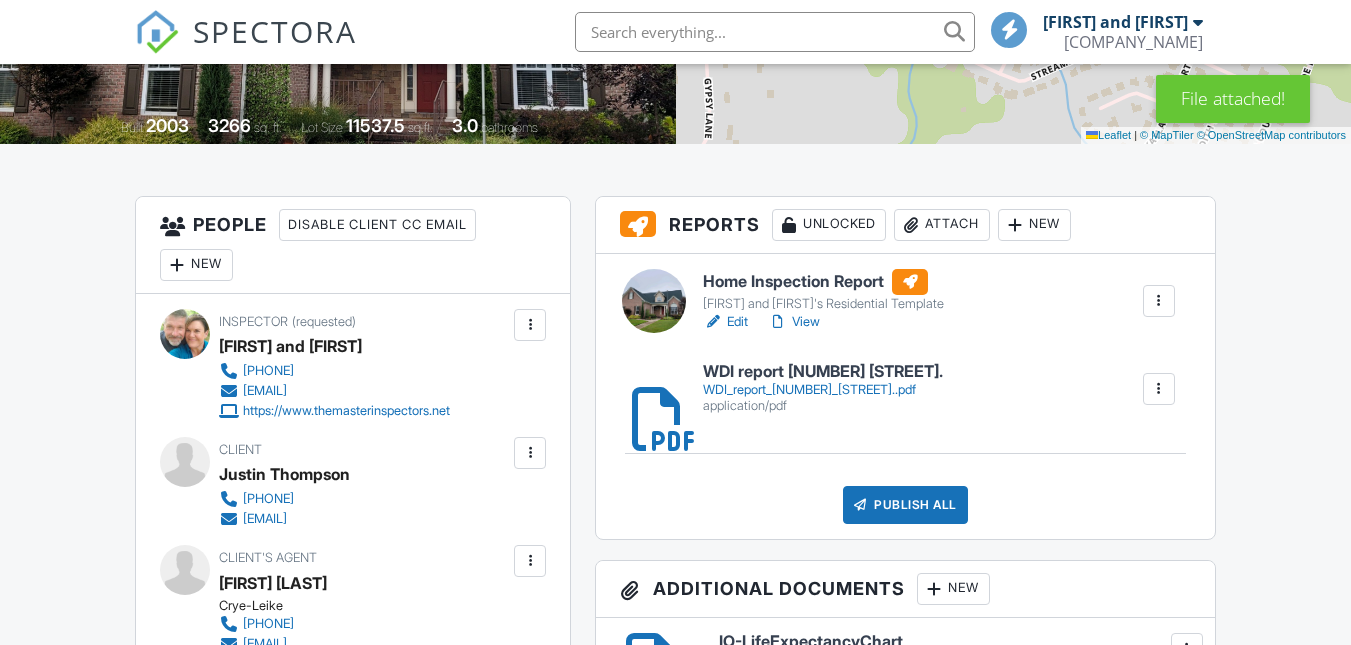 scroll, scrollTop: 417, scrollLeft: 0, axis: vertical 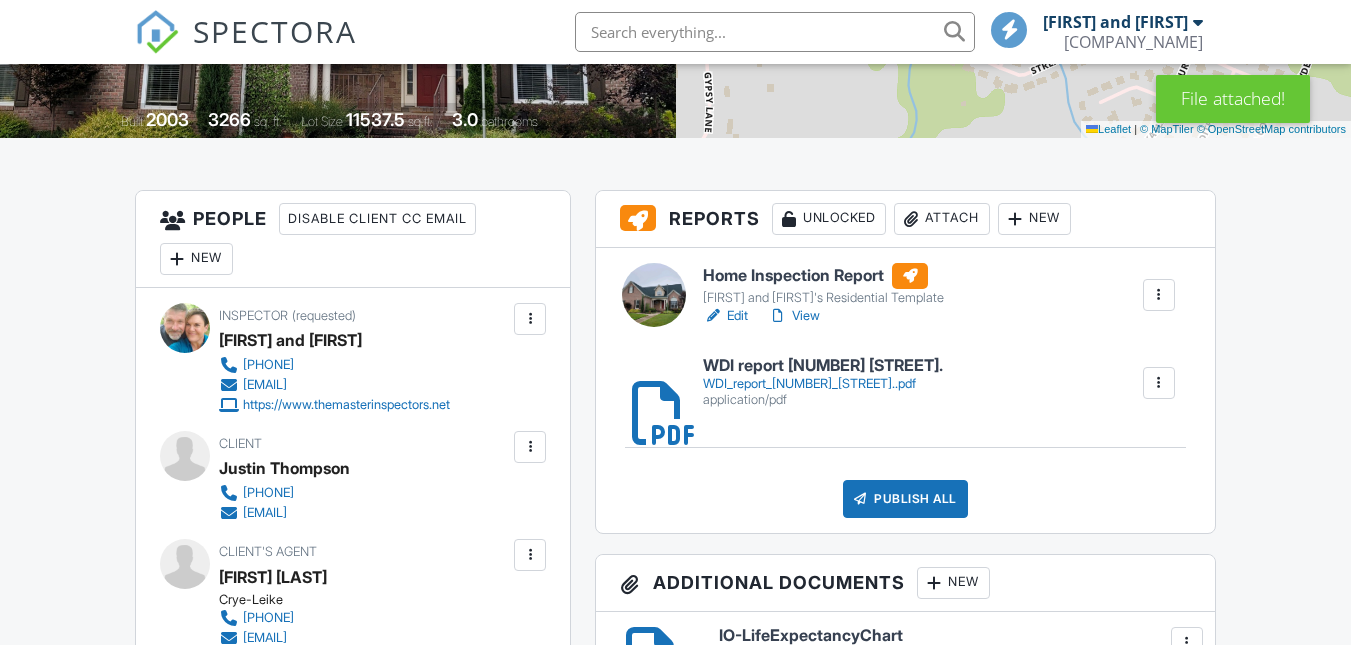 click on "Attach" at bounding box center [942, 219] 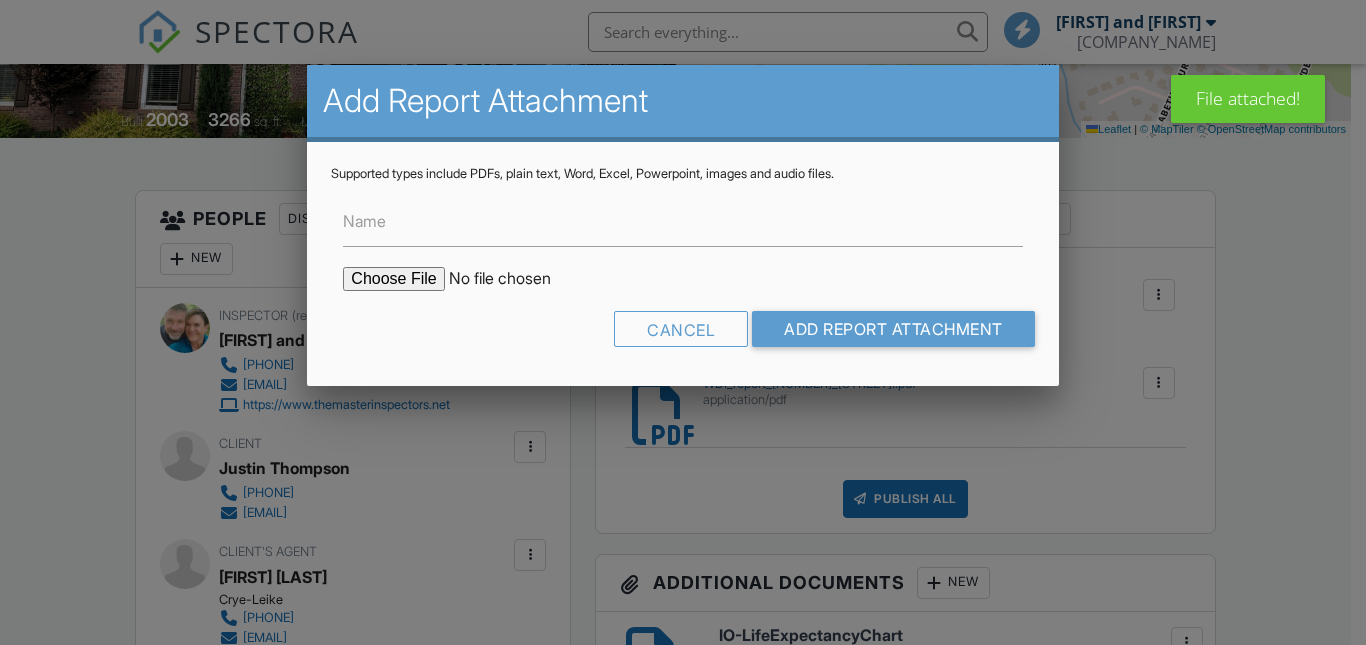 click at bounding box center [513, 279] 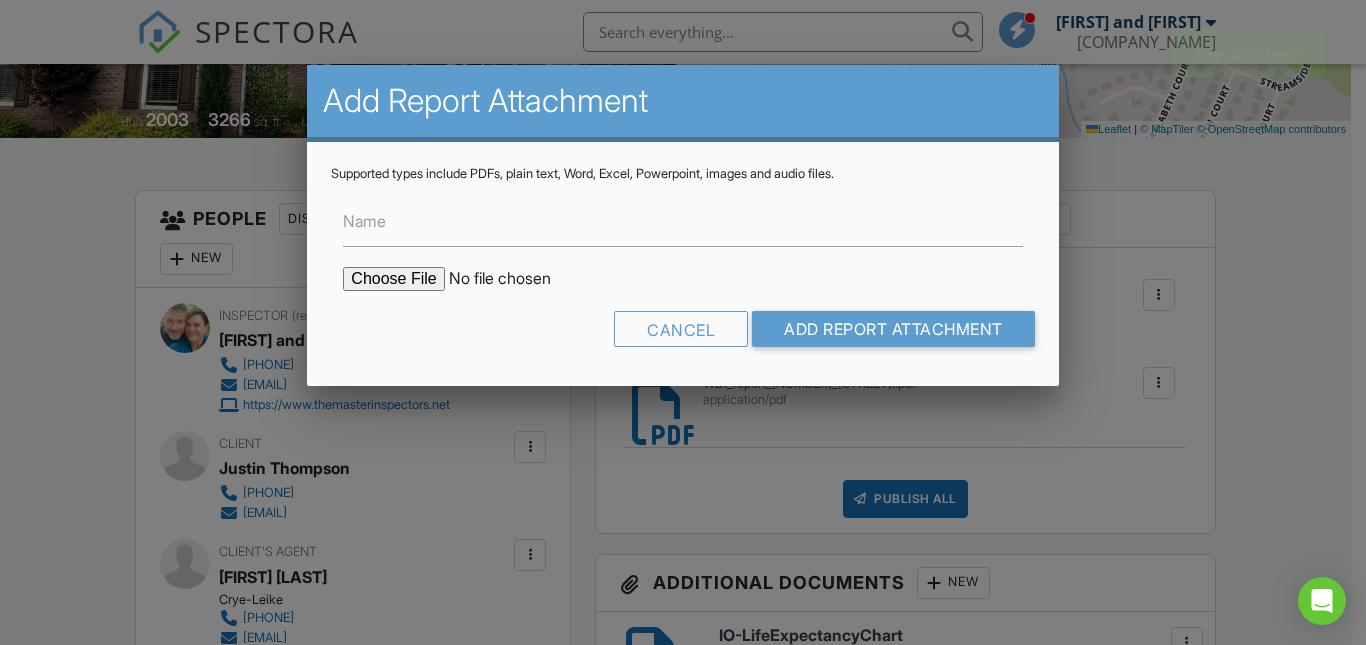 type on "C:\fakepath\WDI graph 7344 Lazy Brook Ct.pdf" 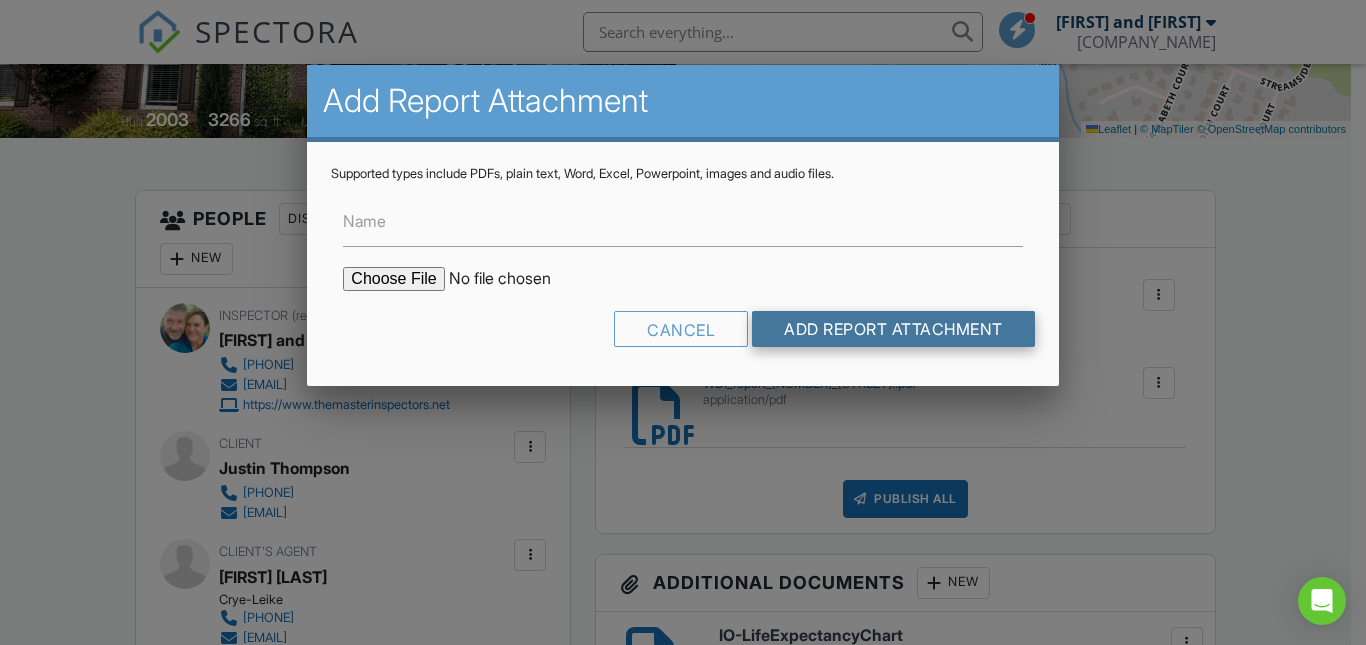click on "Add Report Attachment" at bounding box center [893, 329] 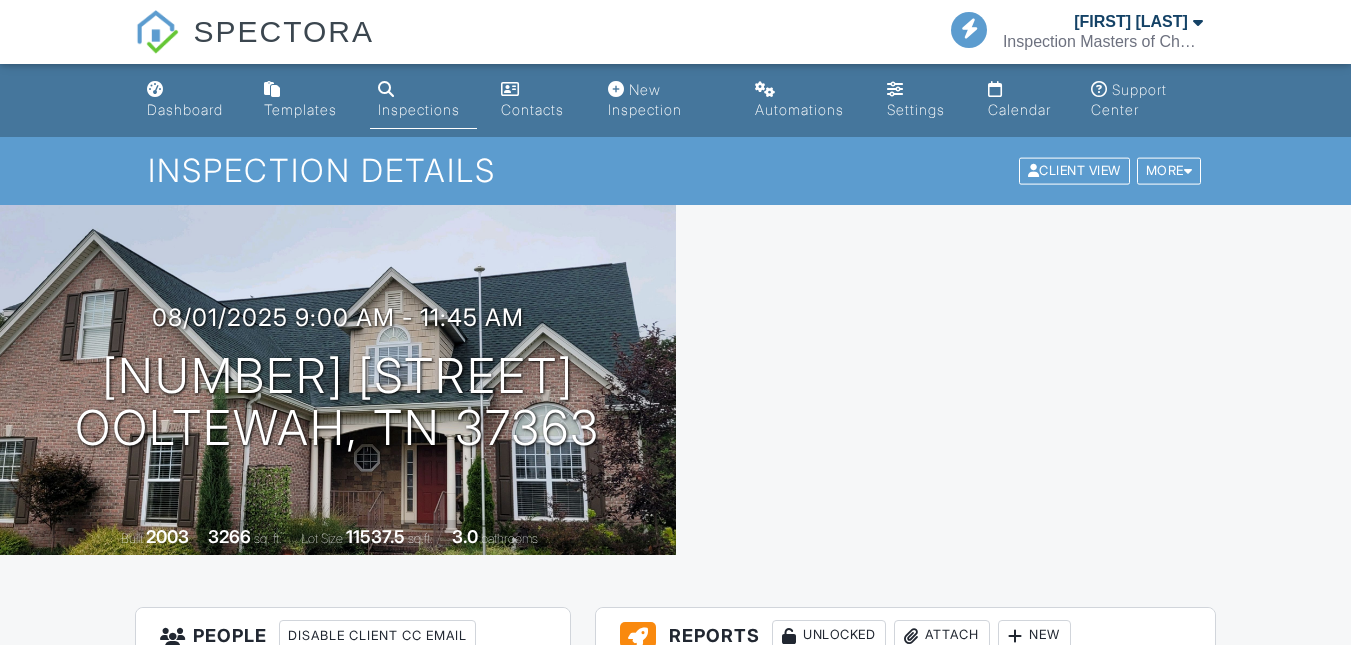 scroll, scrollTop: 0, scrollLeft: 0, axis: both 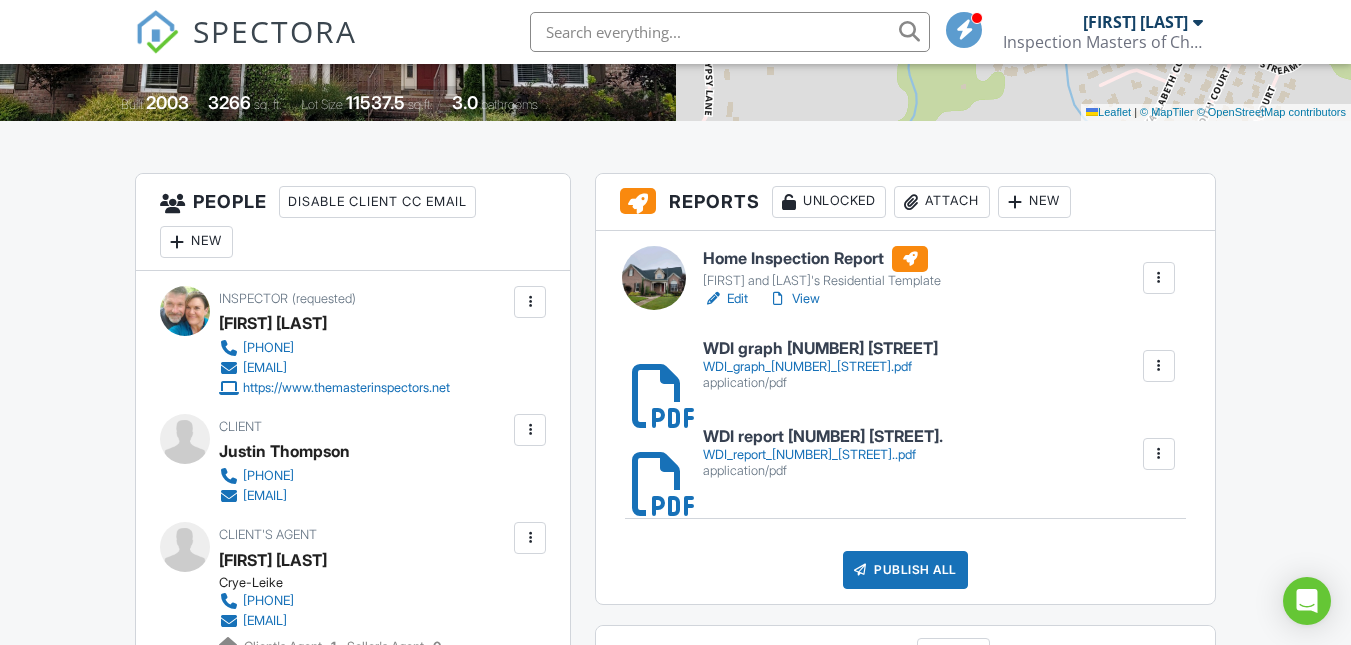 click on "View" at bounding box center (794, 299) 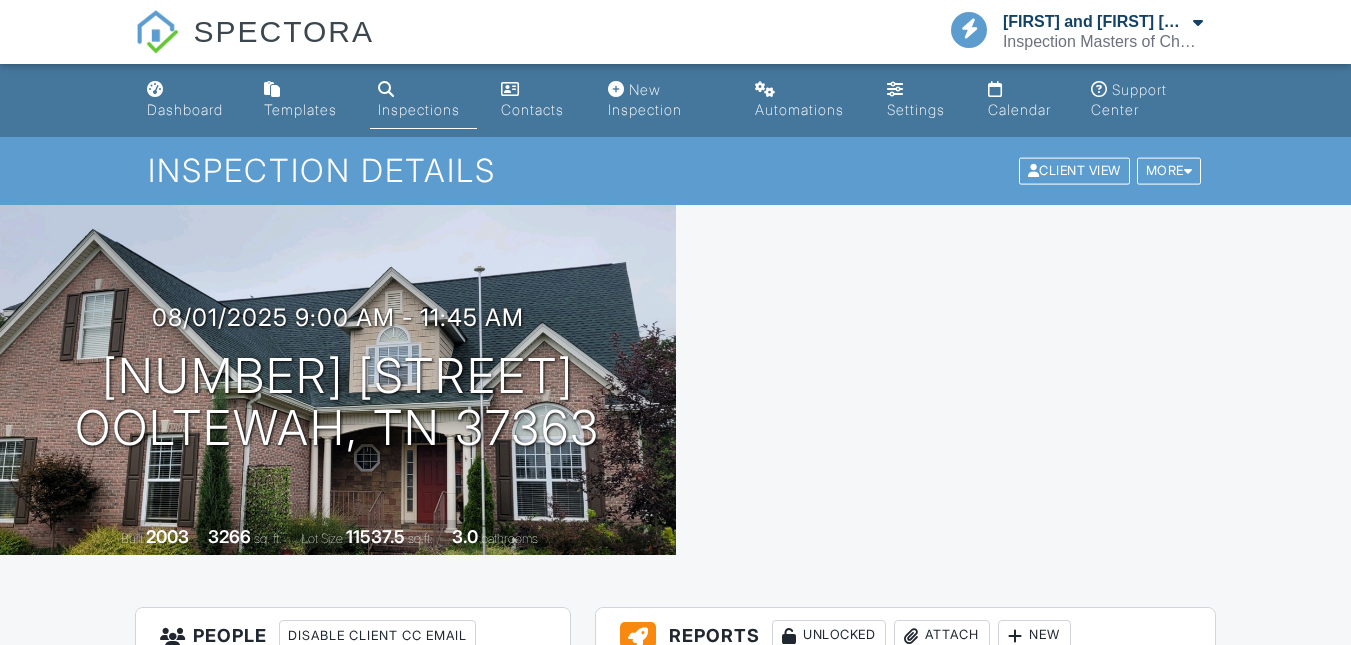 scroll, scrollTop: 367, scrollLeft: 0, axis: vertical 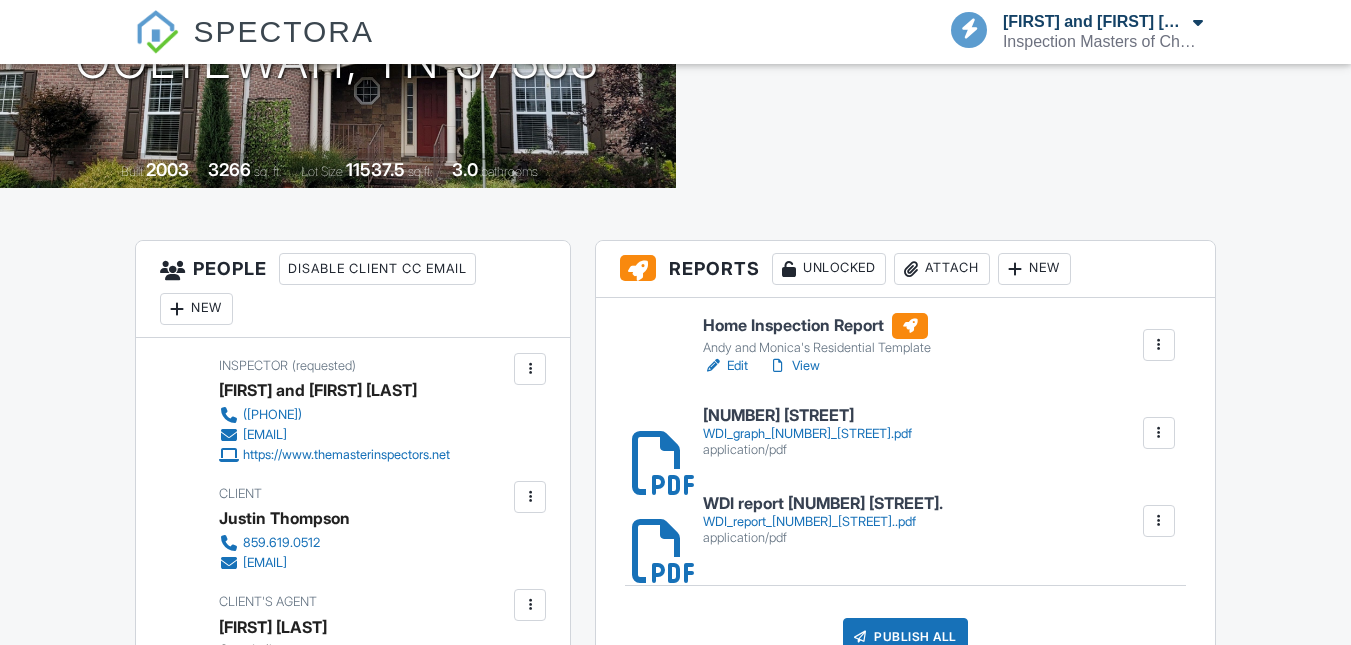 click at bounding box center (530, 605) 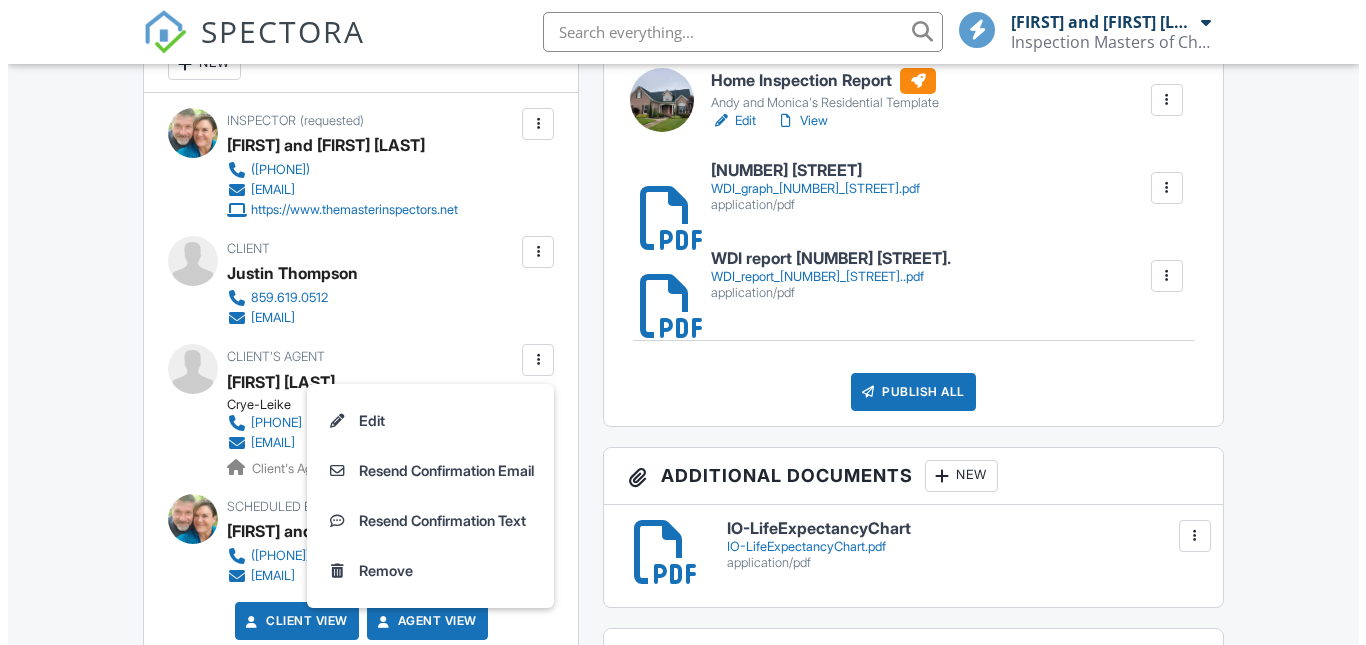 scroll, scrollTop: 0, scrollLeft: 0, axis: both 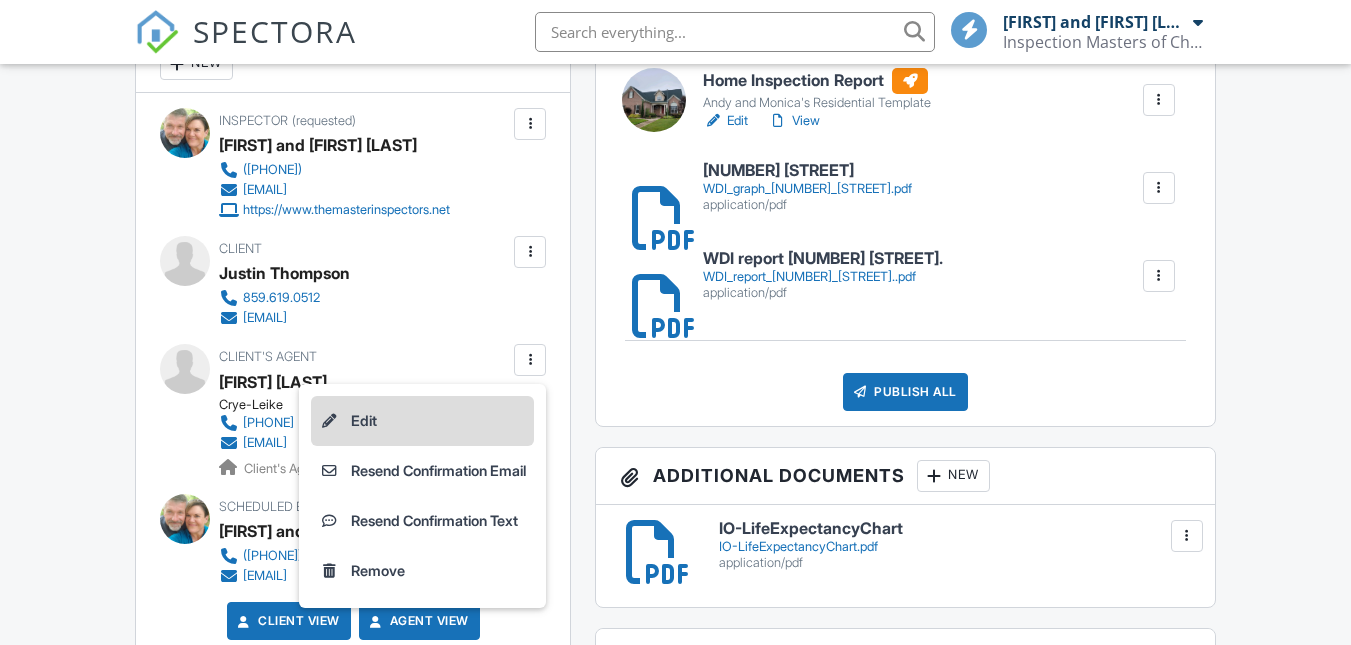 click on "Edit" at bounding box center [422, 421] 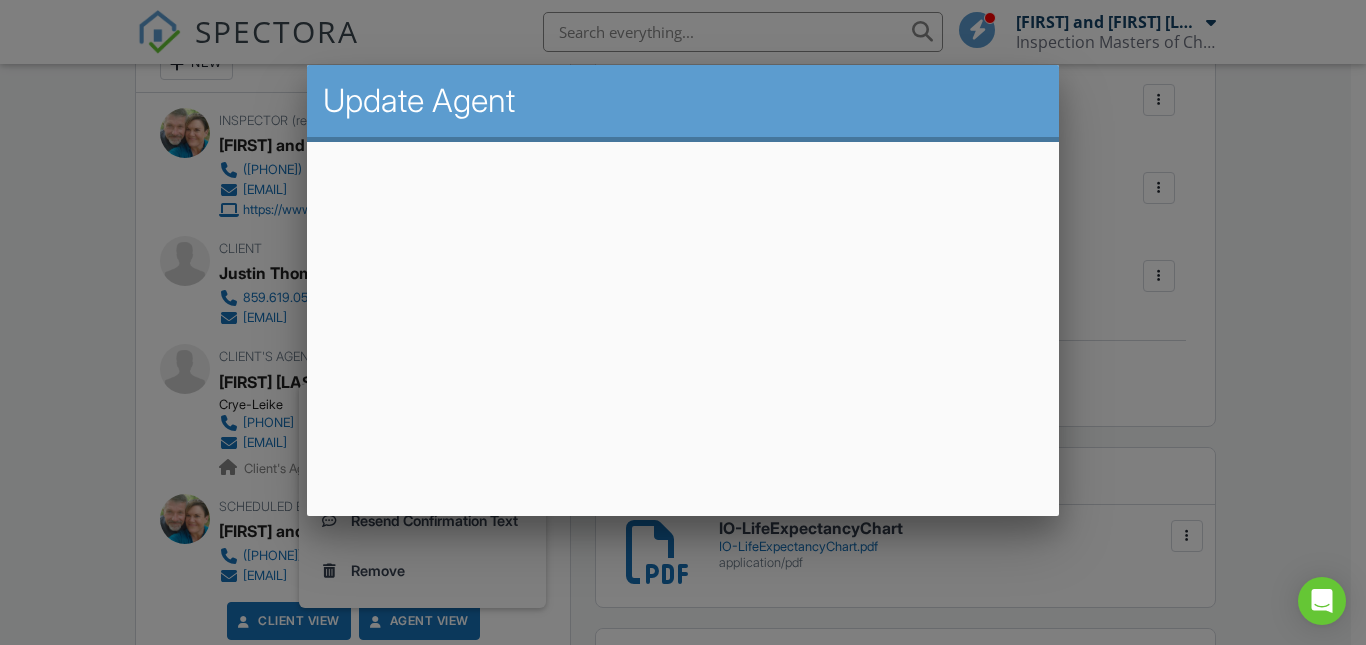scroll, scrollTop: 77, scrollLeft: 0, axis: vertical 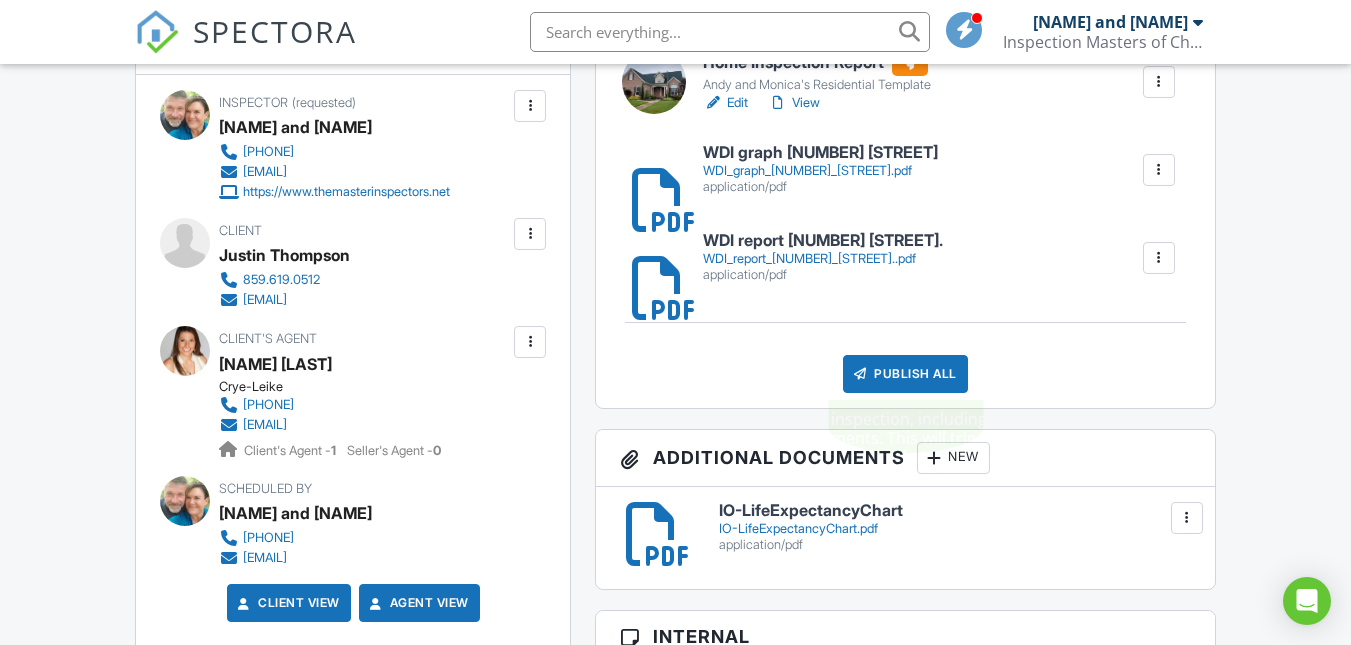 click on "Publish All" at bounding box center (905, 374) 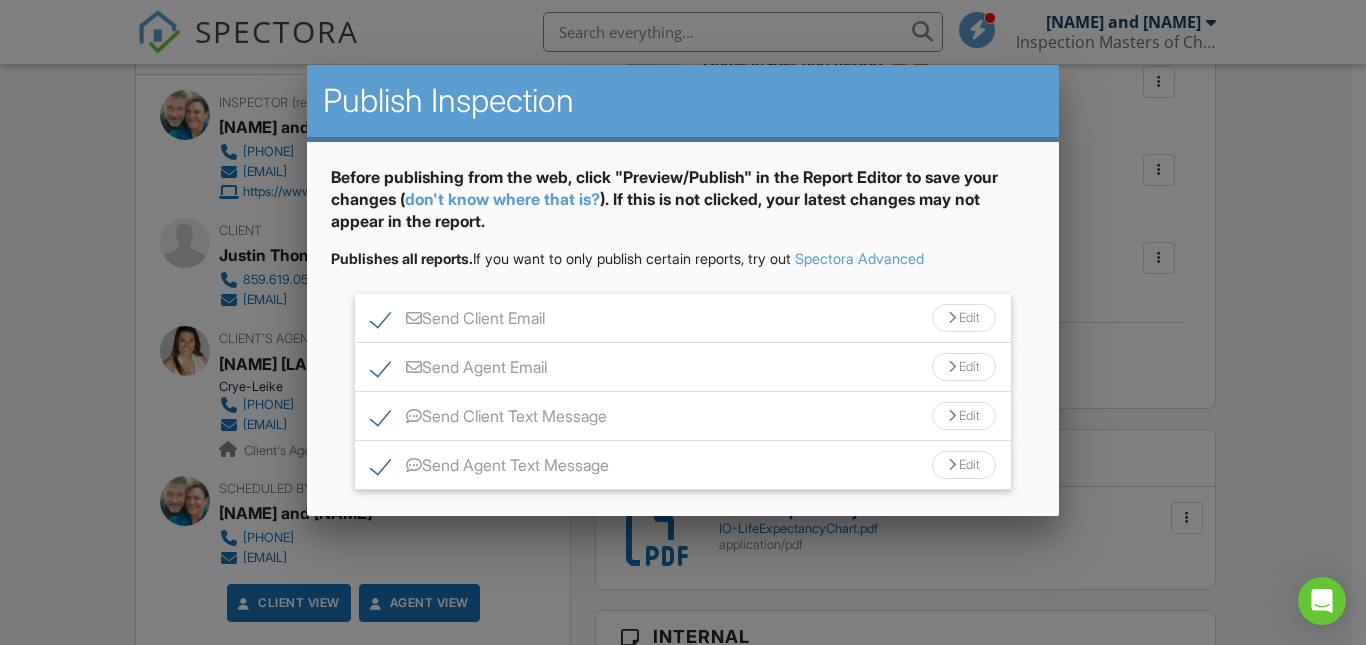 click on "Edit" at bounding box center [964, 465] 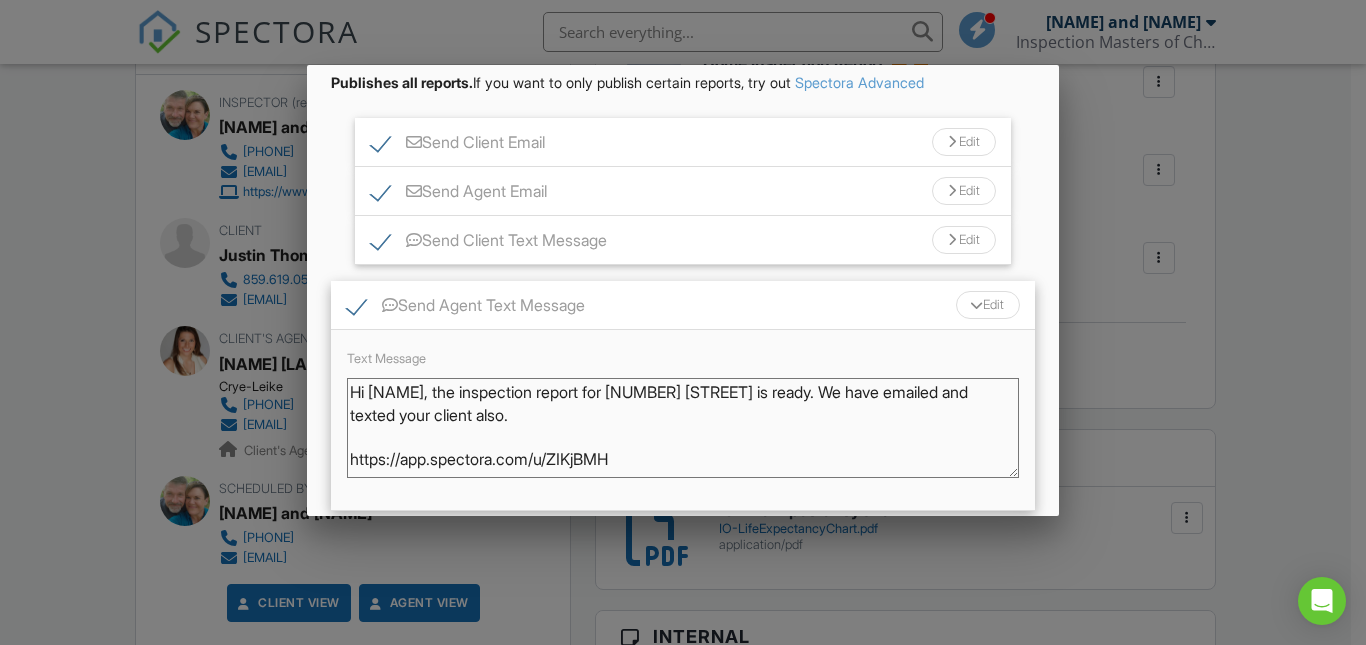 scroll, scrollTop: 182, scrollLeft: 0, axis: vertical 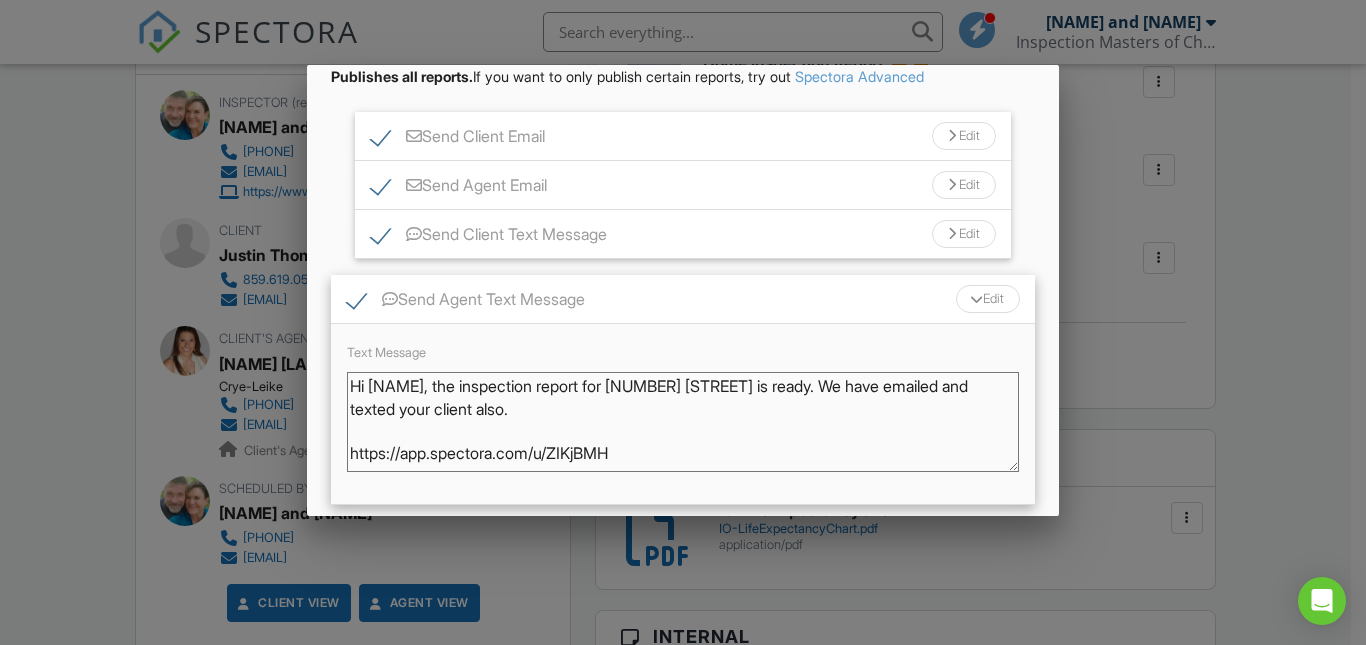 click on "Hi [FIRST], the inspection report for [NUMBER] [STREET] is ready. We have emailed and texted your client also.
https://app.spectora.com/u/ZIKjBMH
Thank you, Inspection Masters  ([PHONE])" at bounding box center (682, 422) 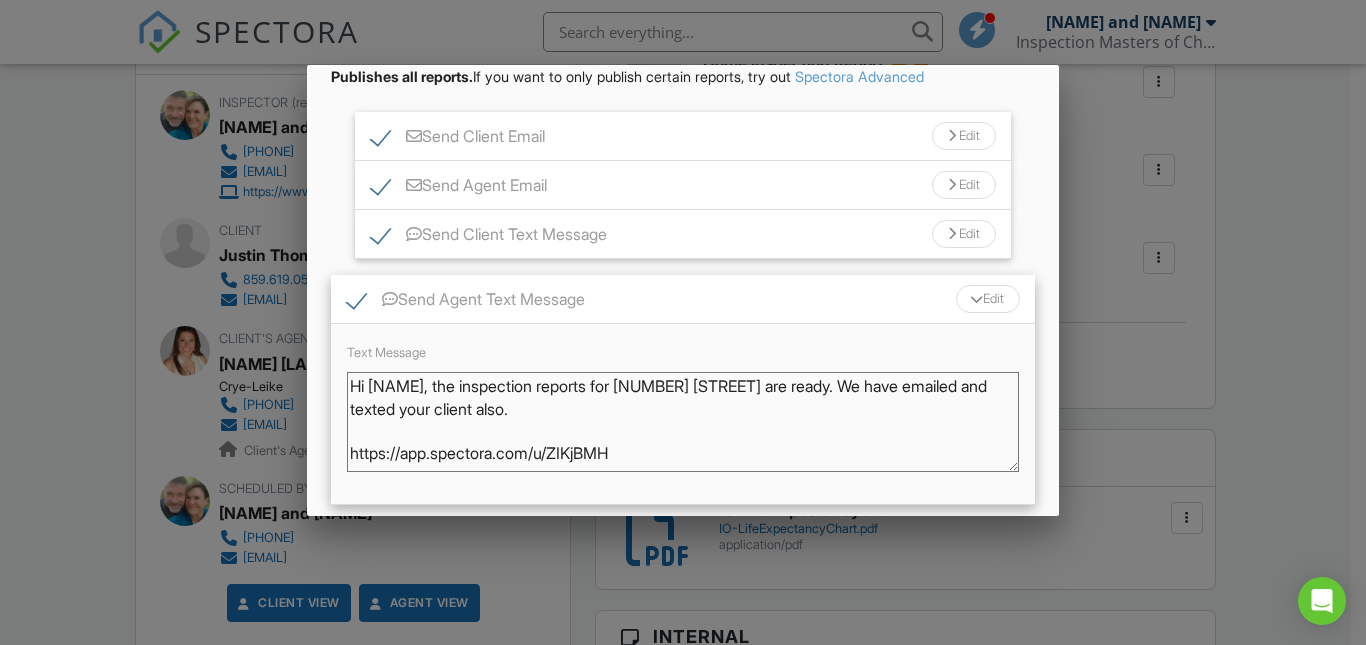 type on "Hi [FIRST], the inspection reports for [NUMBER] [STREET] are ready. We have emailed and texted your client also.
https://app.spectora.com/u/ZIKjBMH
Thank you, Inspection Masters  ([PHONE])" 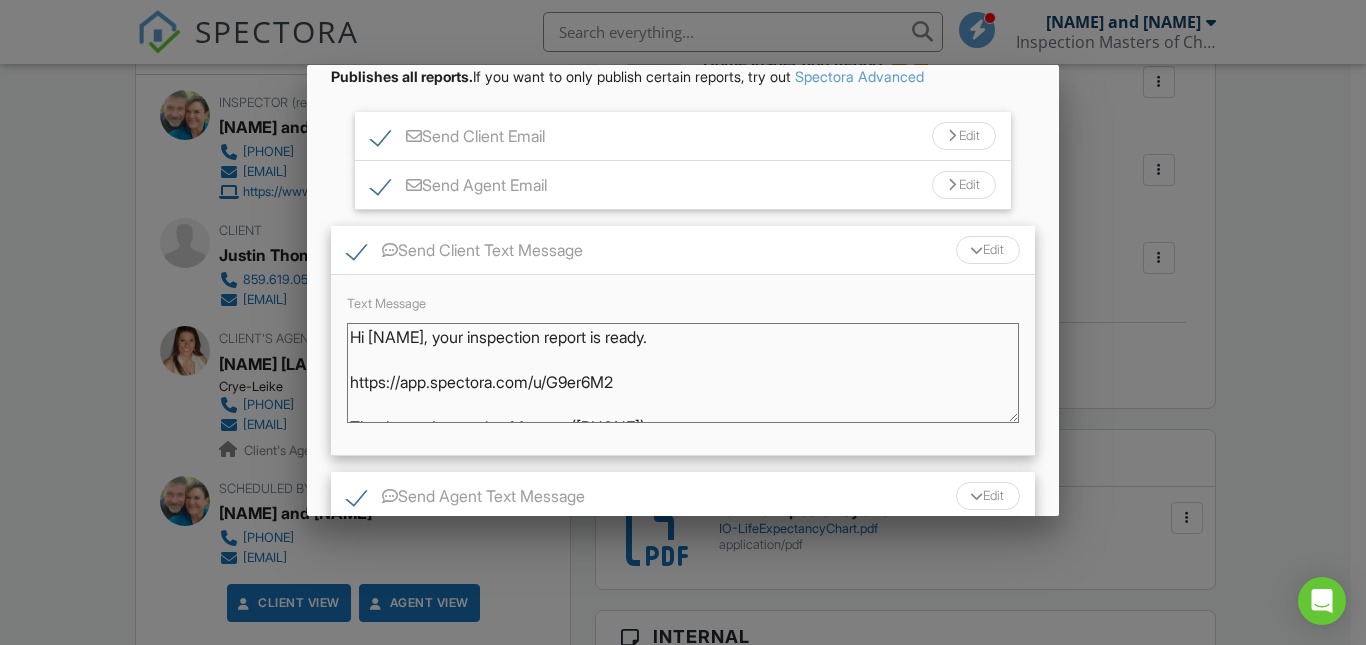 click on "Hi [FIRST], your inspection report is ready.
https://app.spectora.com/u/G9er6M2
Thank you, Inspection Masters ([PHONE])" at bounding box center [682, 373] 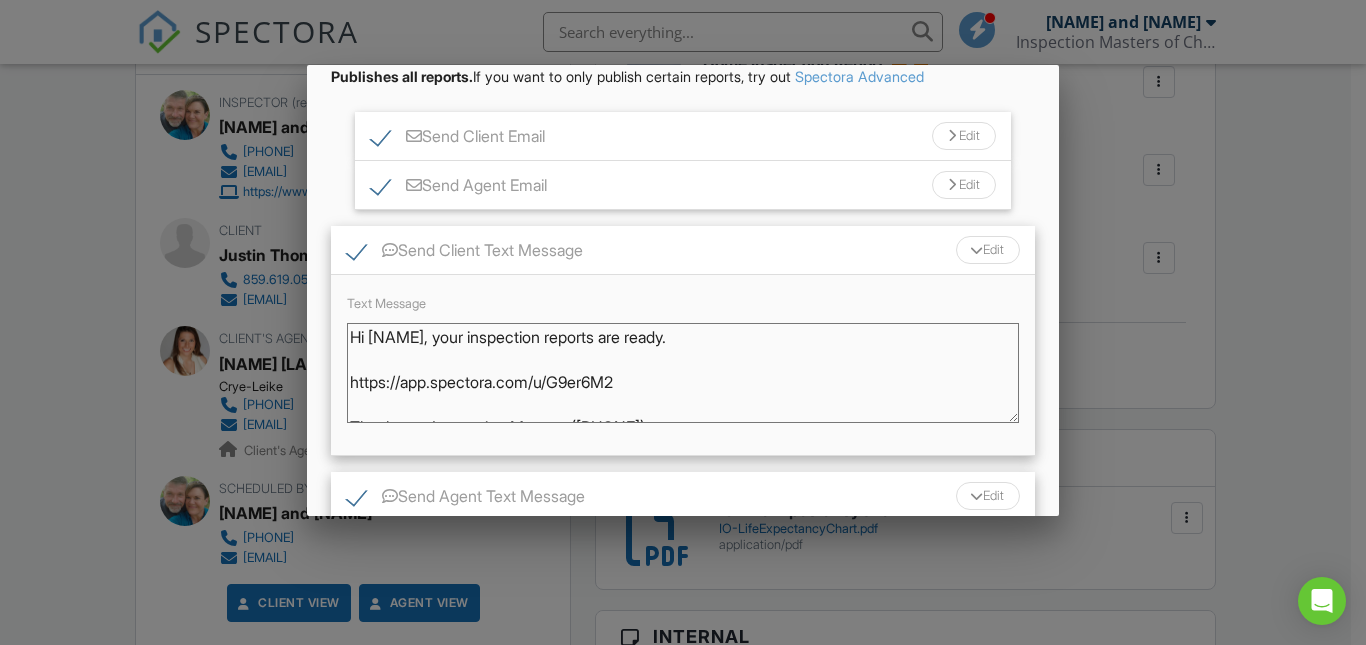 type on "Hi [FIRST], your inspection reports are ready.
https://app.spectora.com/u/G9er6M2
Thank you, Inspection Masters ([PHONE])" 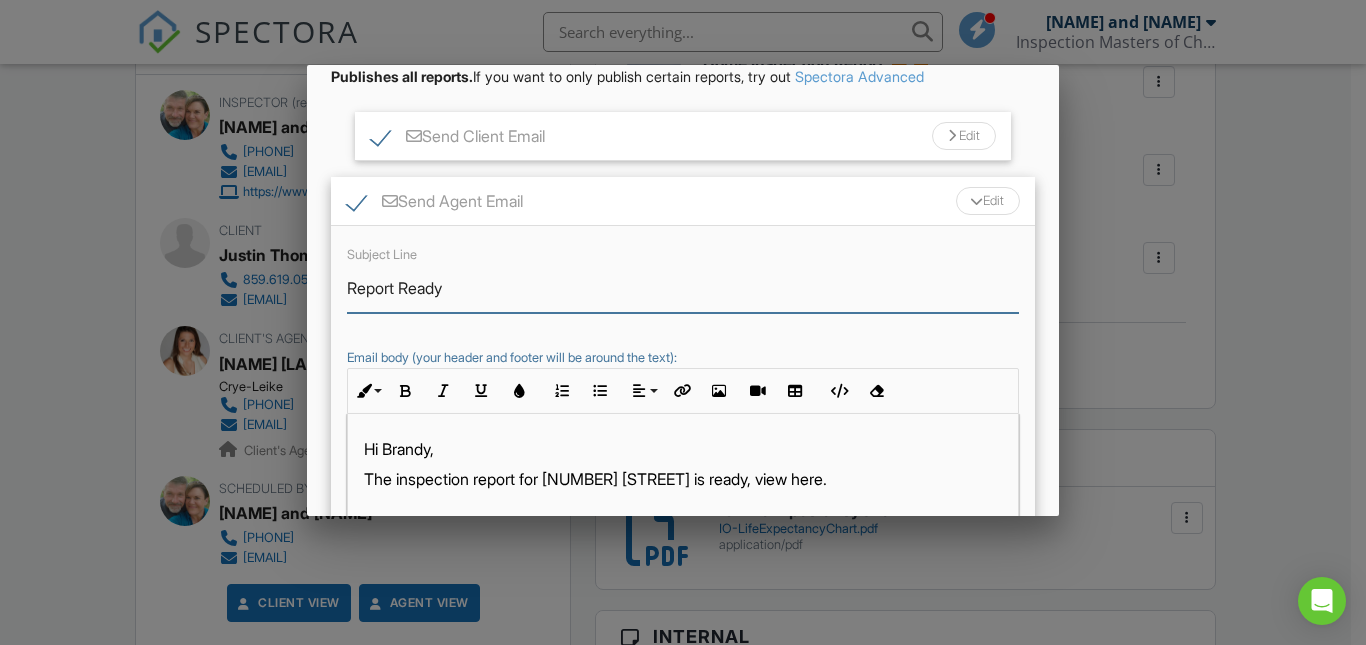 click on "Report Ready" at bounding box center [682, 288] 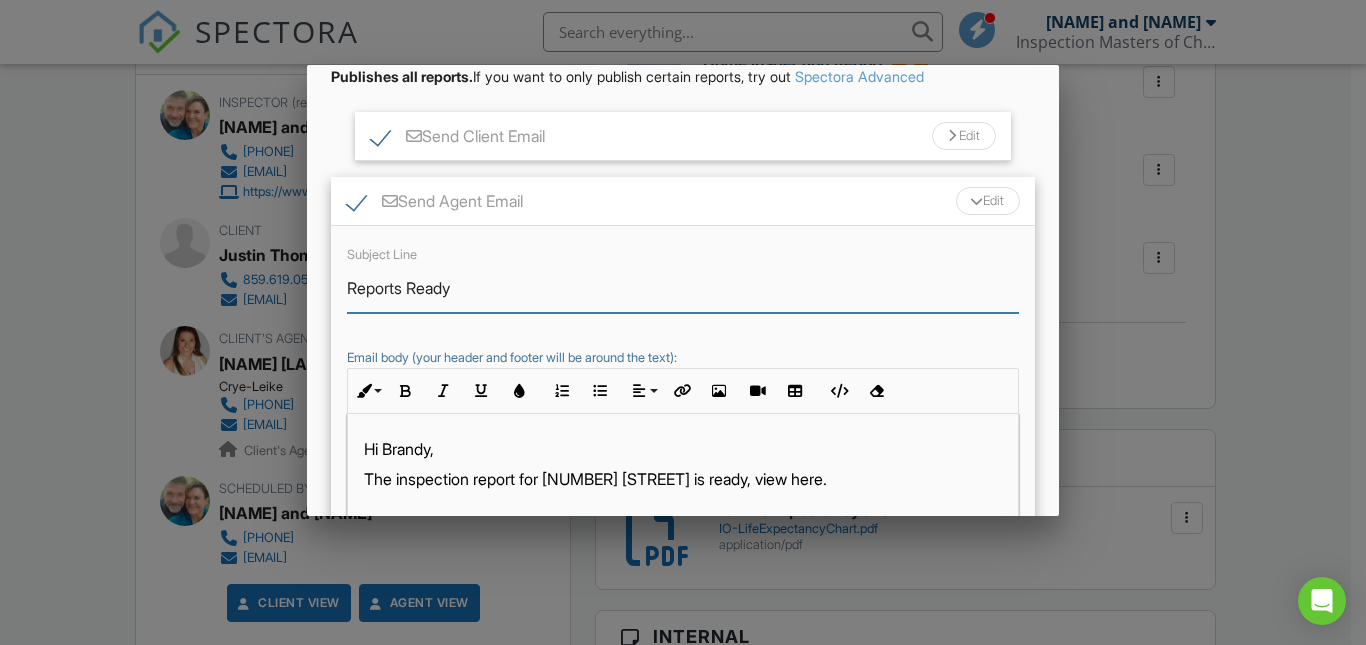 type on "Reports Ready" 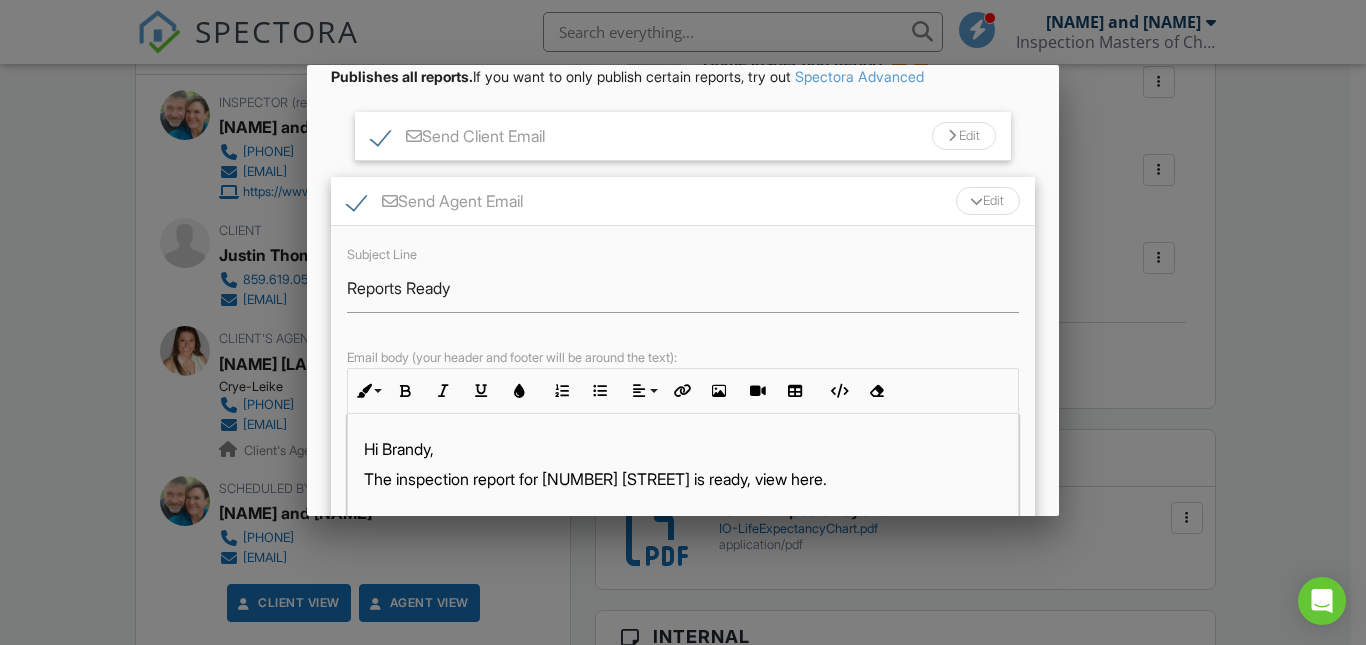 click on "The inspection report for [NUMBER] [STREET] is ready, view here." at bounding box center [682, 479] 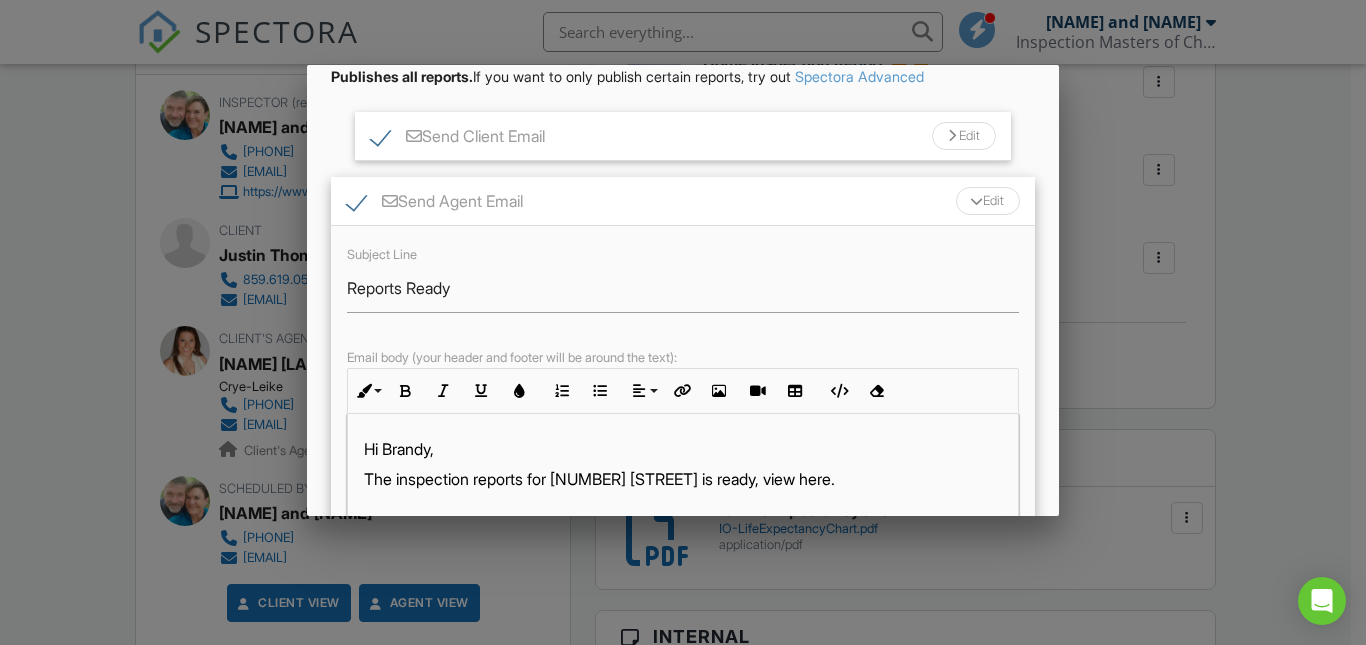 type 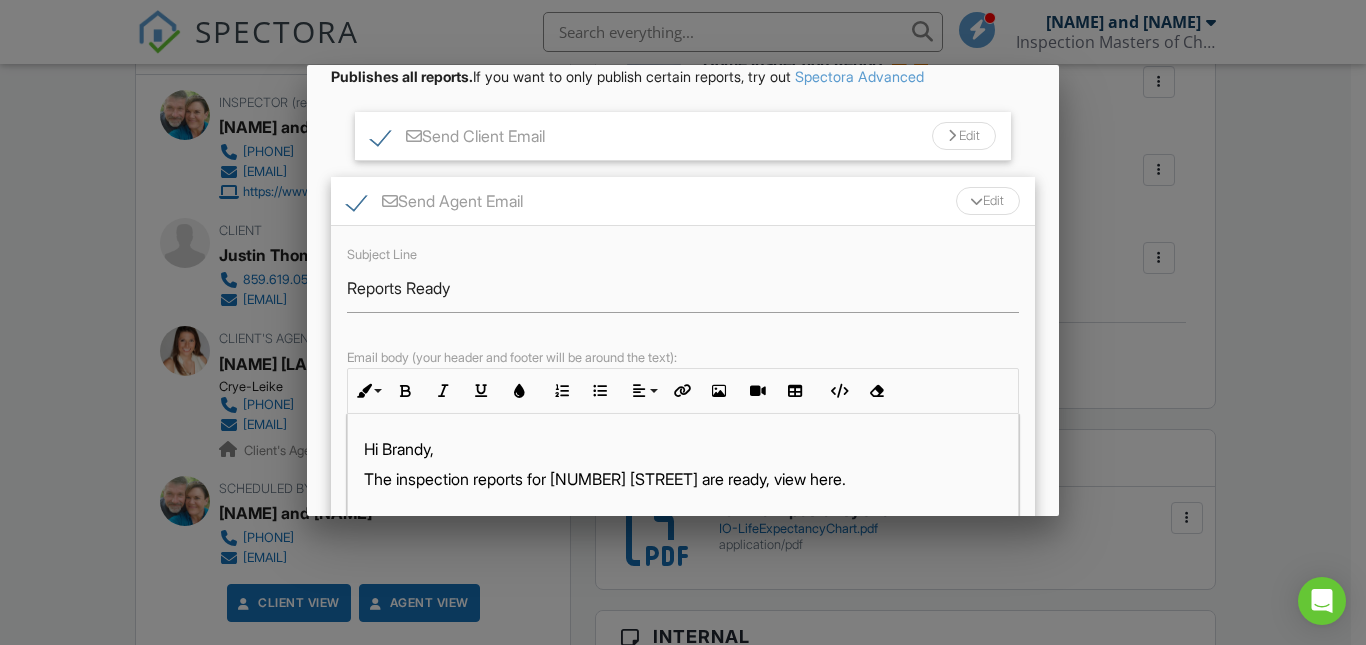 click at bounding box center [952, 136] 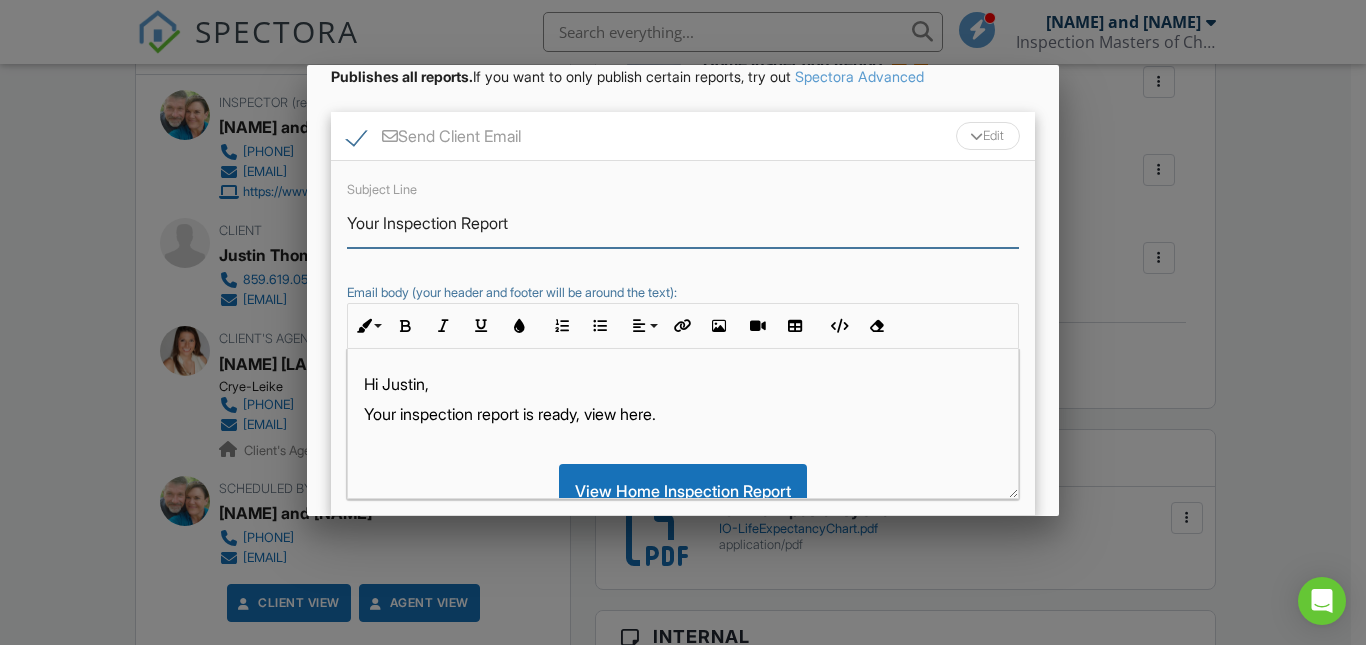 click on "Your Inspection Report" at bounding box center [682, 223] 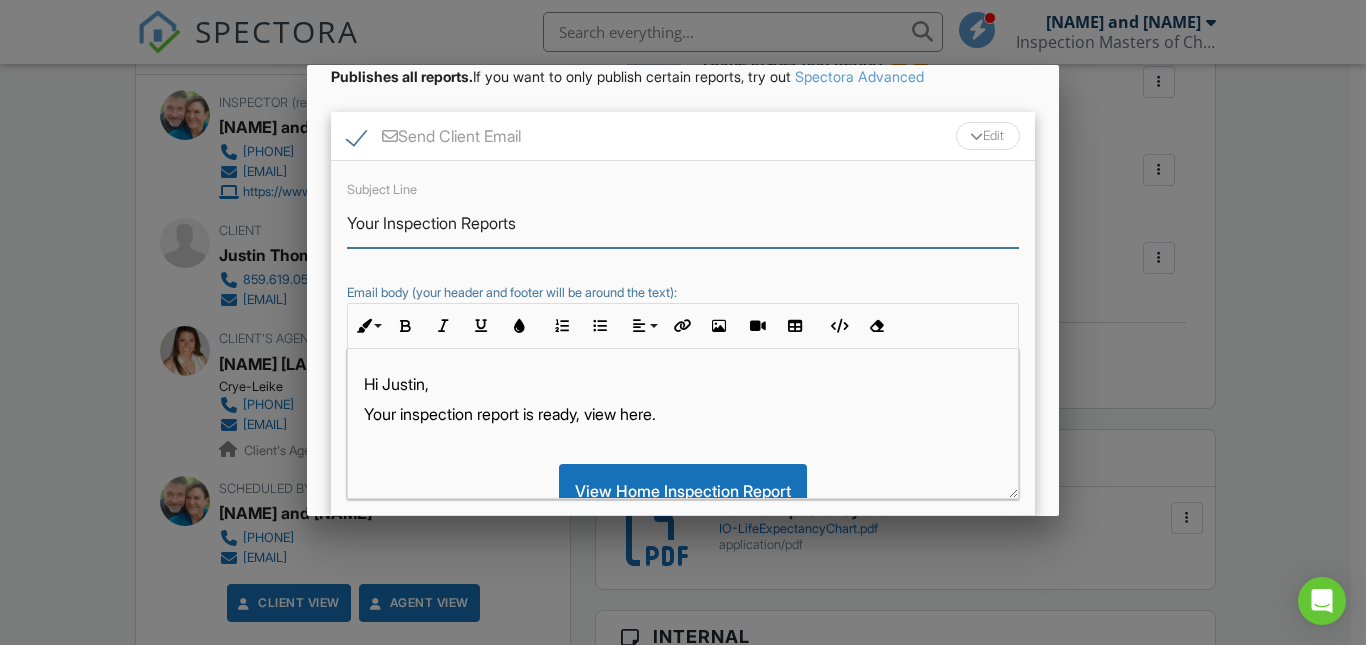 type on "Your Inspection Reports" 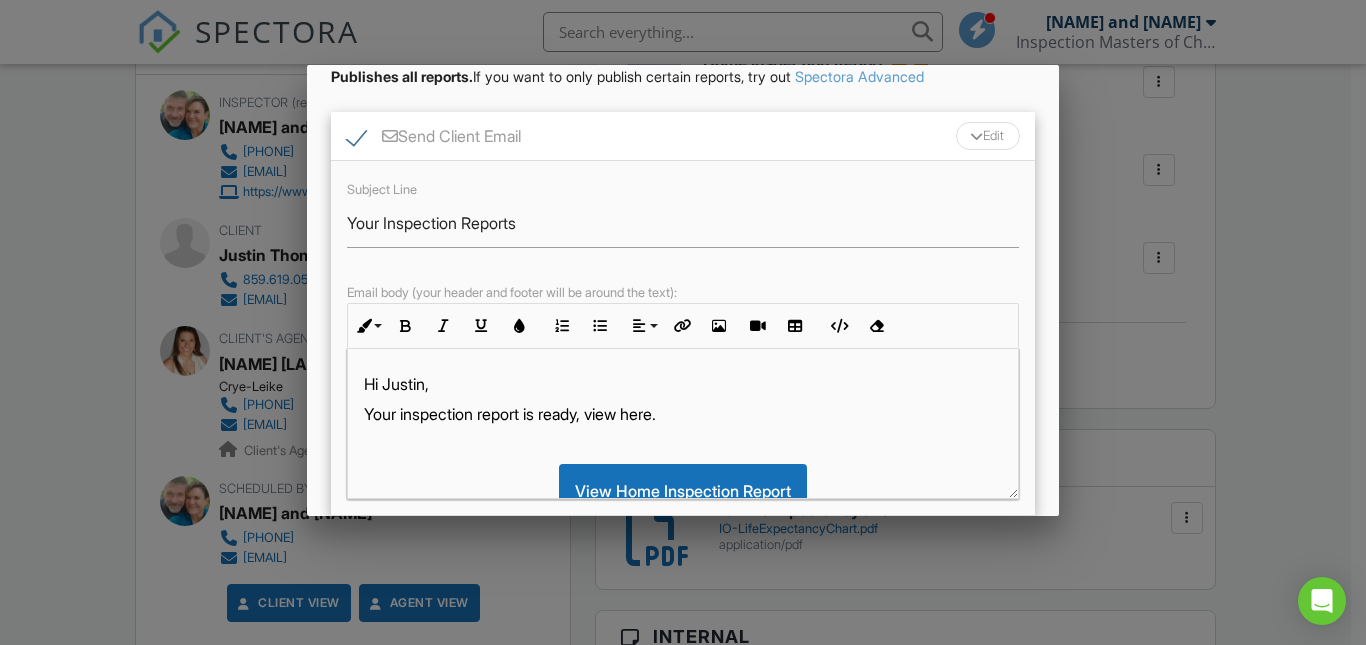 click on "Your inspection report is ready, view here." at bounding box center (682, 414) 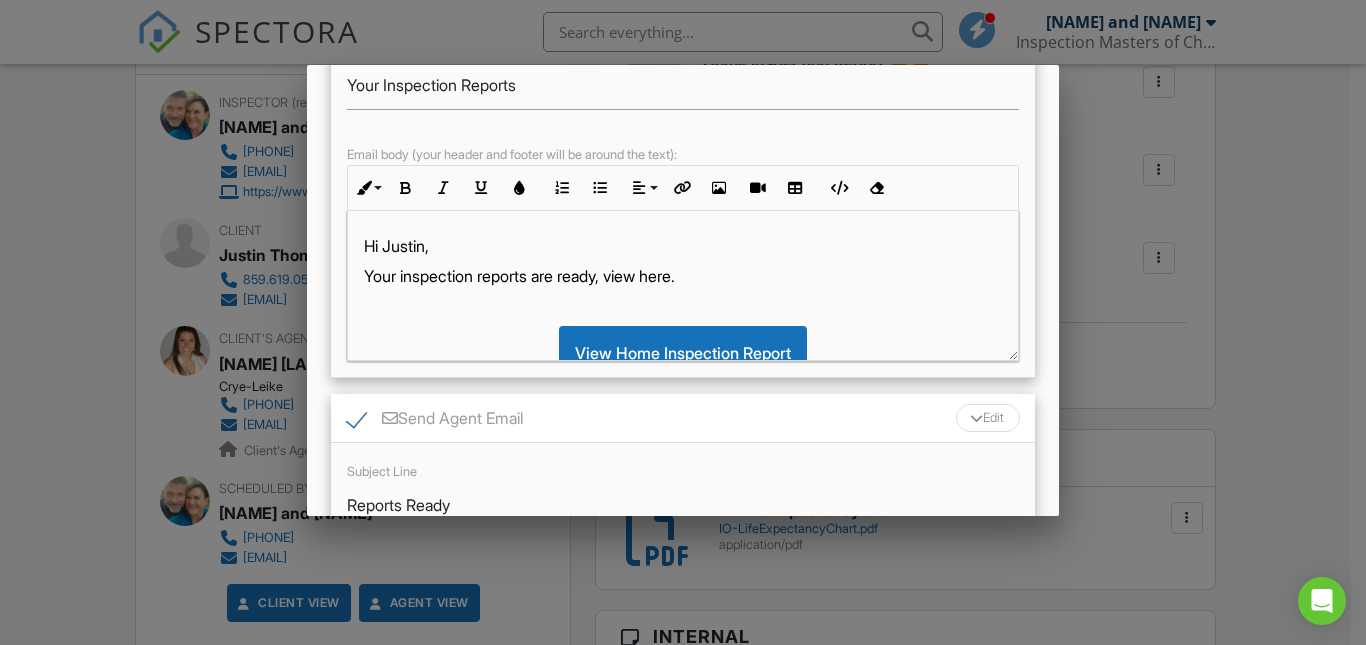 scroll, scrollTop: 324, scrollLeft: 0, axis: vertical 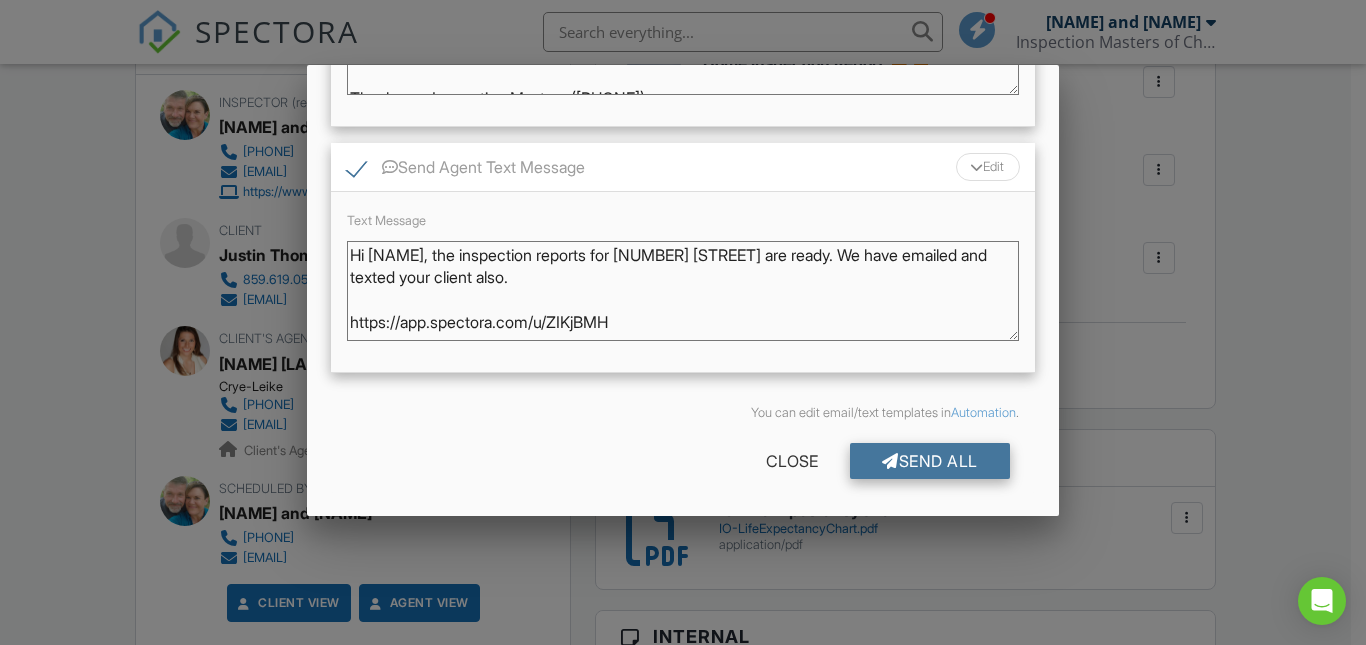 click on "Send All" at bounding box center (930, 461) 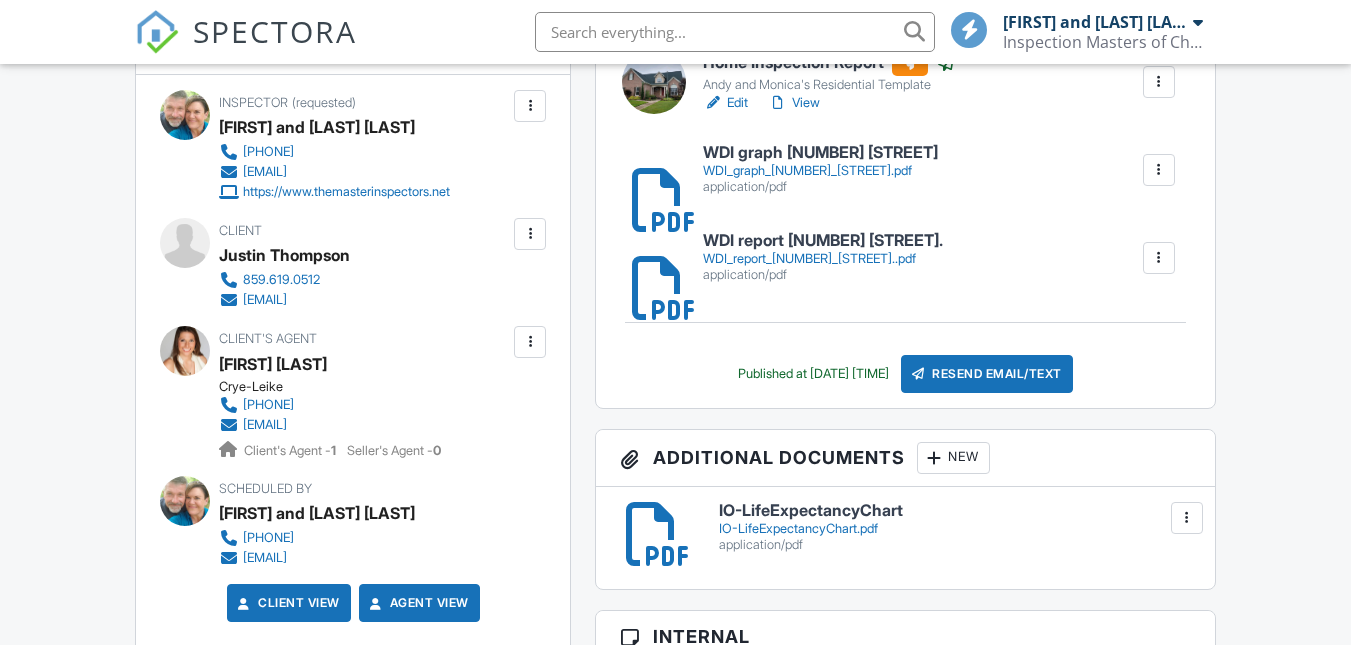 scroll, scrollTop: 630, scrollLeft: 0, axis: vertical 